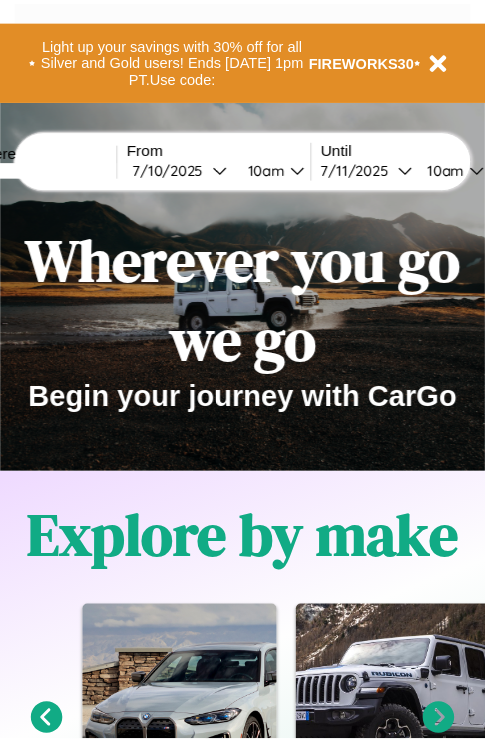 scroll, scrollTop: 0, scrollLeft: 0, axis: both 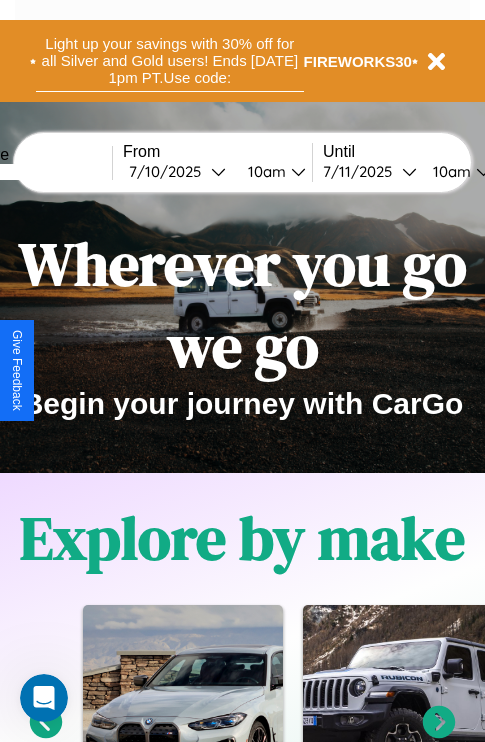 click on "Light up your savings with 30% off for all Silver and Gold users! Ends 8/1 at 1pm PT.  Use code:" at bounding box center (170, 61) 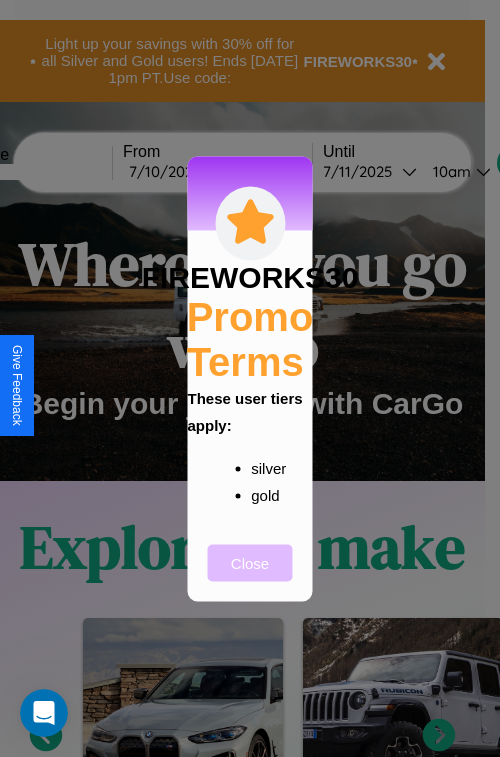 click on "Close" at bounding box center (250, 562) 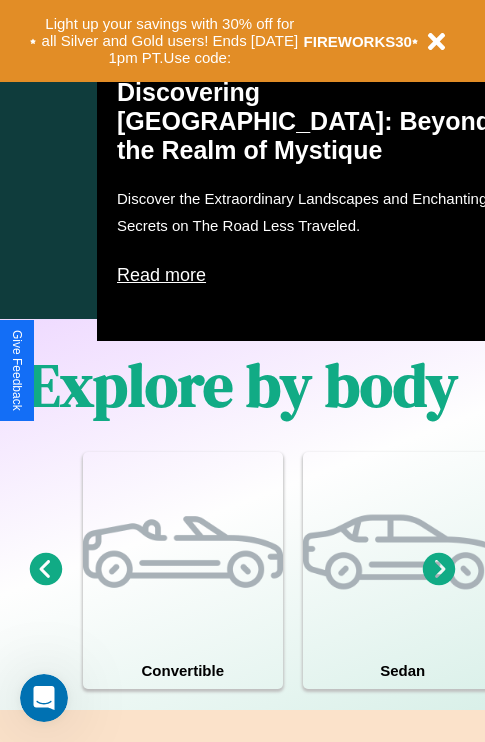 scroll, scrollTop: 2423, scrollLeft: 0, axis: vertical 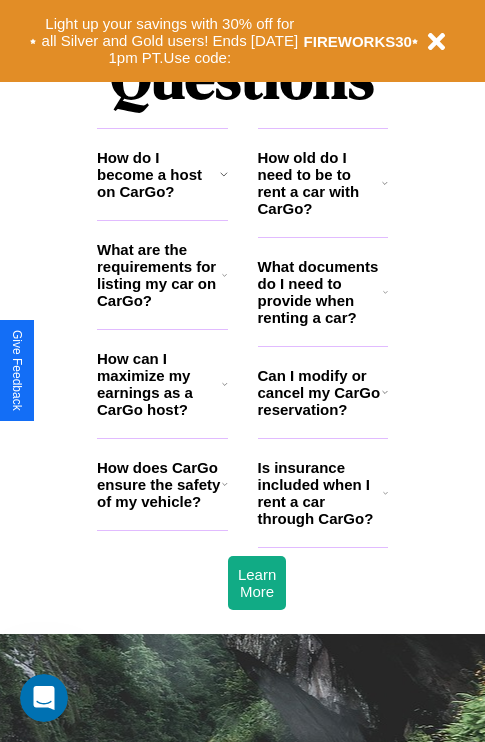 click on "Can I modify or cancel my CarGo reservation?" at bounding box center (320, 392) 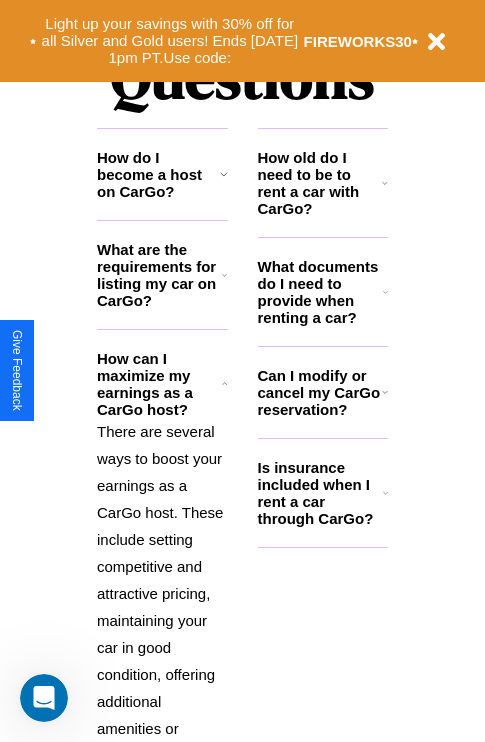 click on "Is insurance included when I rent a car through CarGo?" at bounding box center [320, 493] 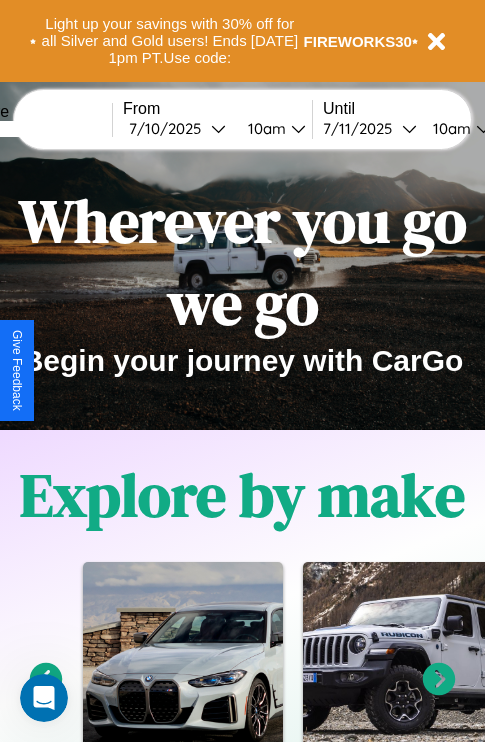 scroll, scrollTop: 0, scrollLeft: 0, axis: both 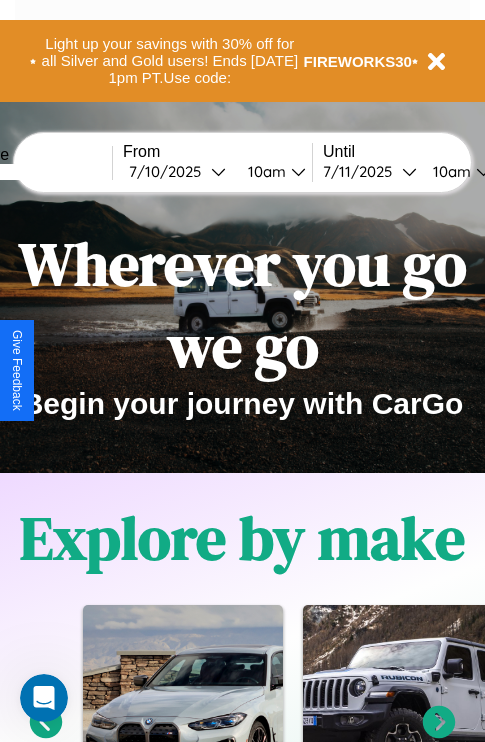 click at bounding box center (37, 172) 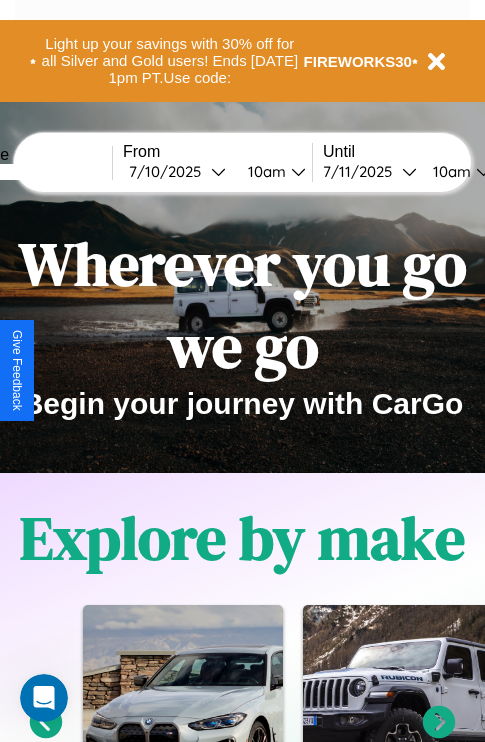 type on "******" 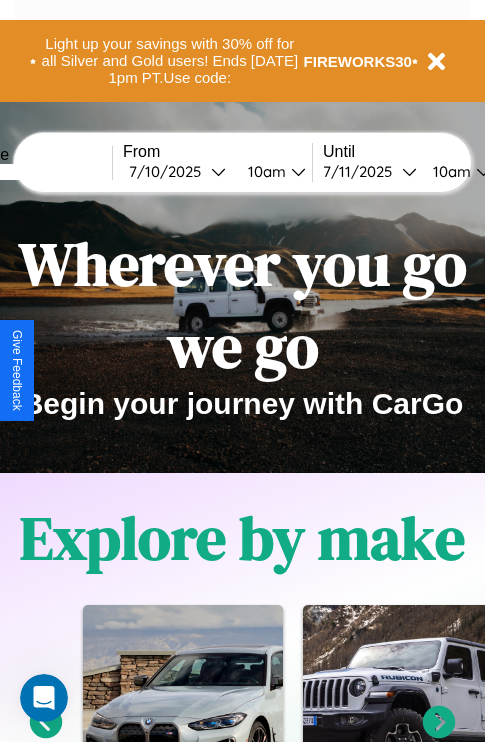 click on "7 / 10 / 2025" at bounding box center (170, 171) 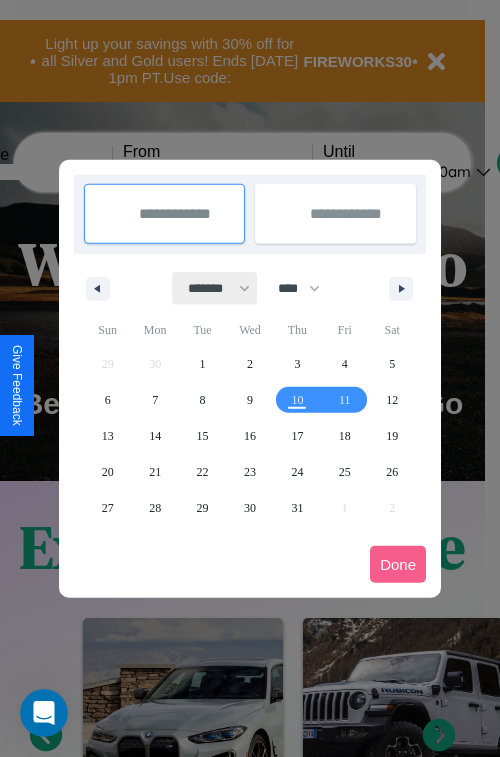 click on "******* ******** ***** ***** *** **** **** ****** ********* ******* ******** ********" at bounding box center [215, 288] 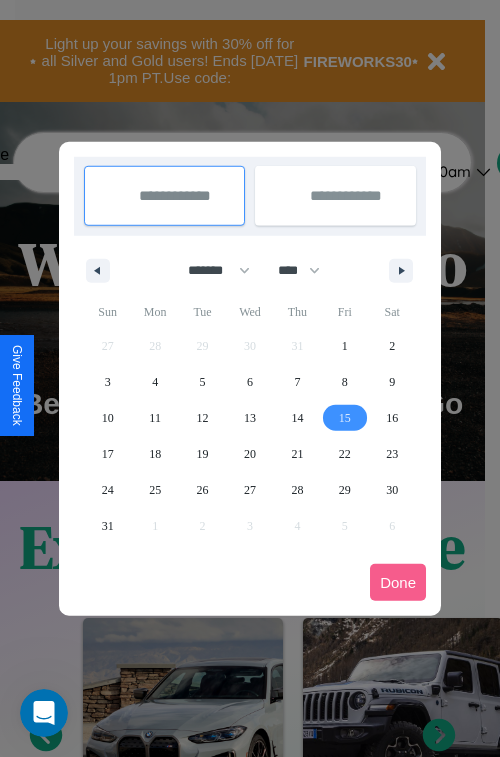 click on "15" at bounding box center [345, 418] 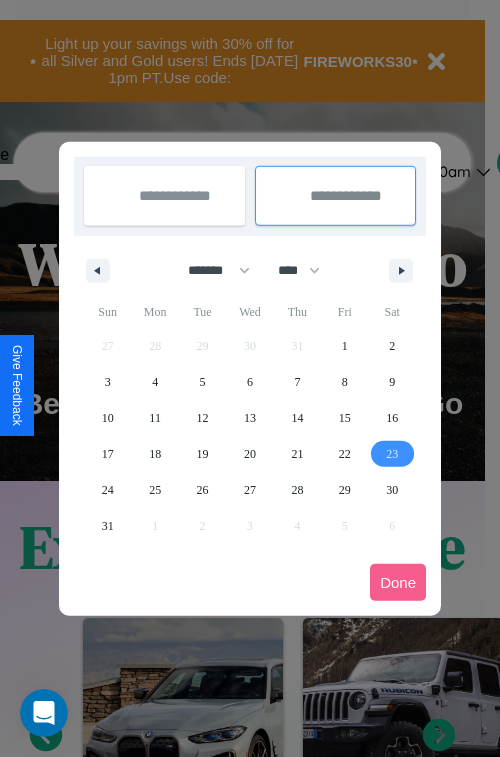 click on "23" at bounding box center (392, 454) 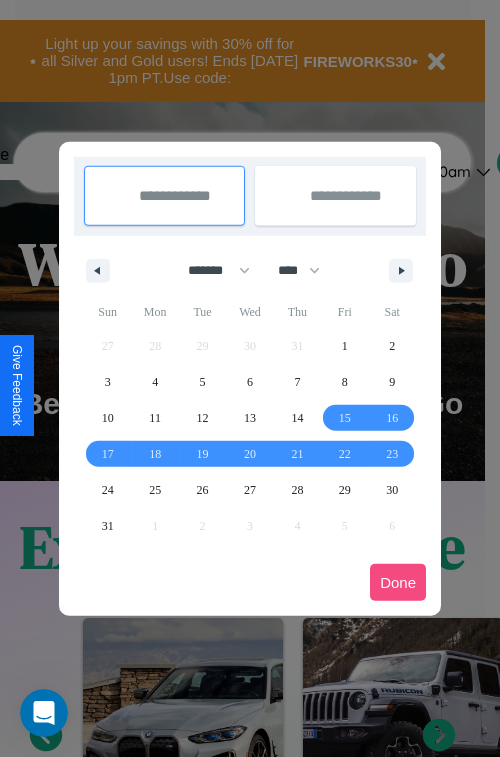 click on "Done" at bounding box center [398, 582] 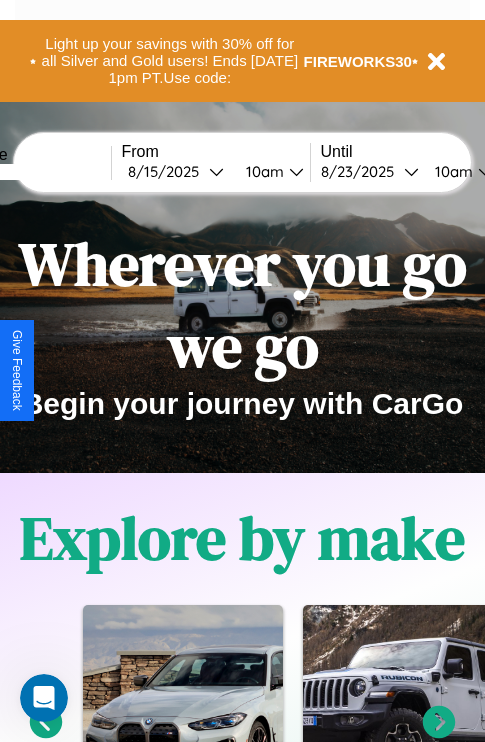scroll, scrollTop: 0, scrollLeft: 75, axis: horizontal 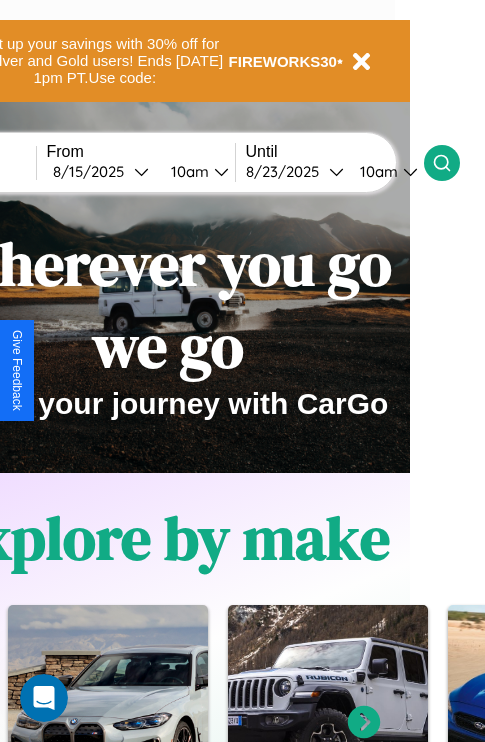 click 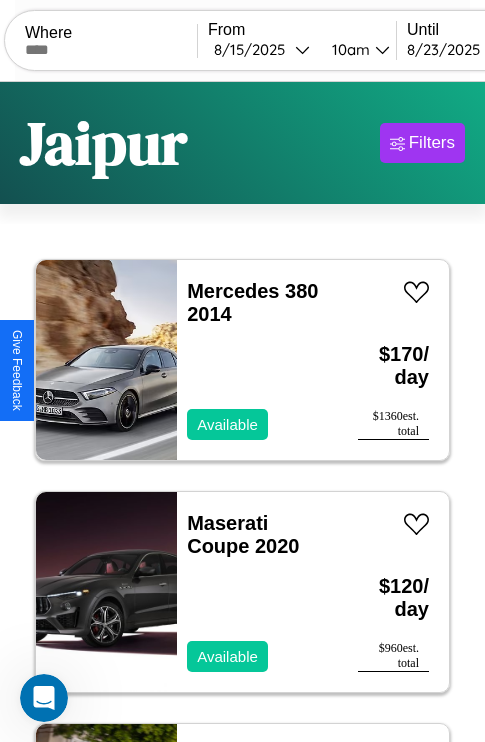 scroll, scrollTop: 95, scrollLeft: 0, axis: vertical 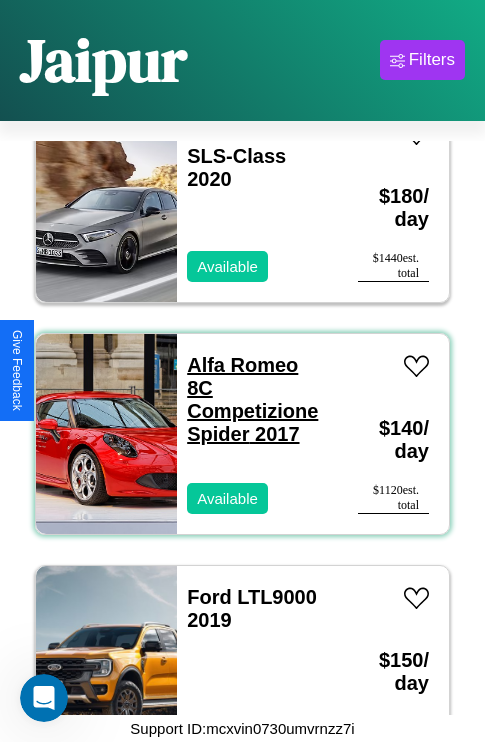 click on "Alfa Romeo   8C Competizione Spider   2017" at bounding box center (252, 399) 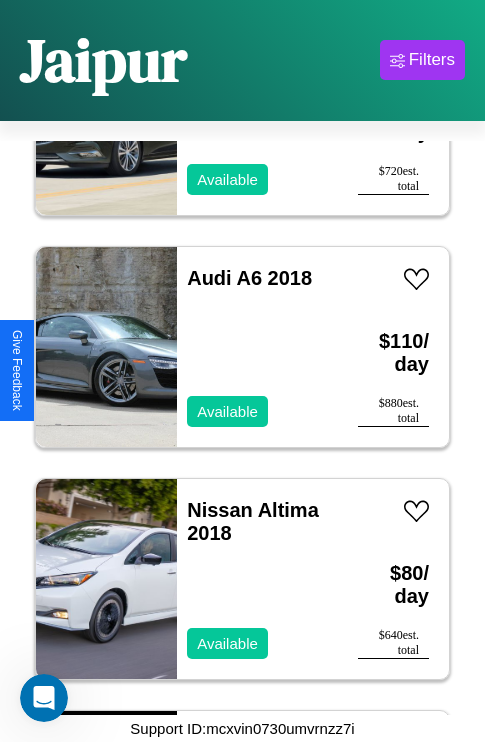 scroll, scrollTop: 1699, scrollLeft: 0, axis: vertical 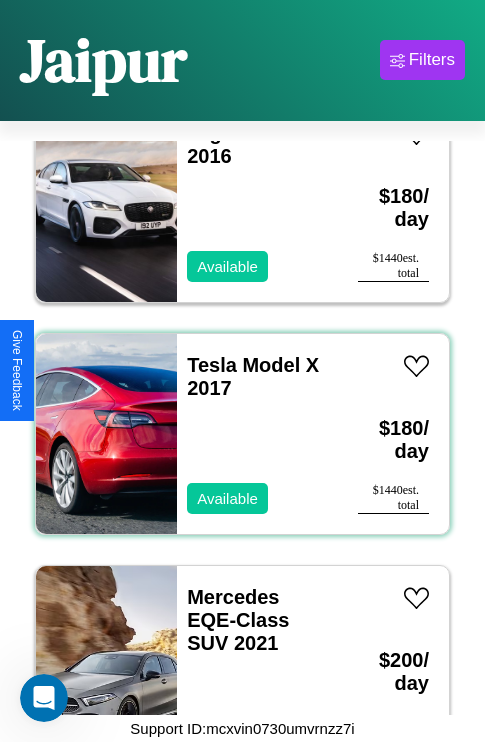 click on "Tesla   Model X   2017 Available" at bounding box center (257, 434) 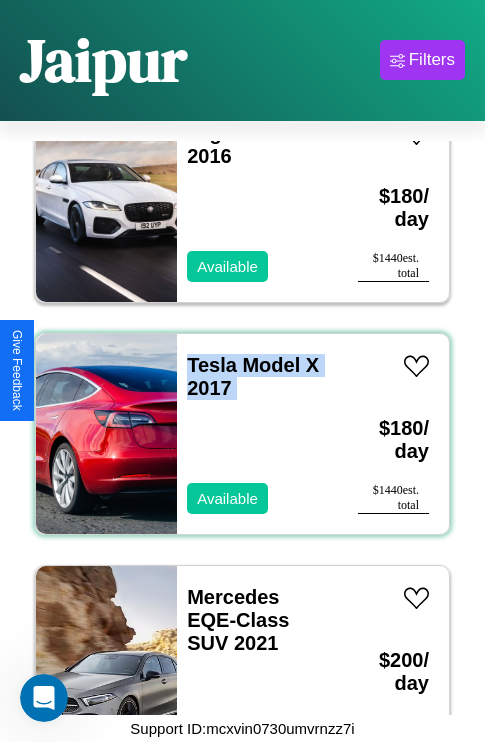 click on "Tesla   Model X   2017 Available" at bounding box center (257, 434) 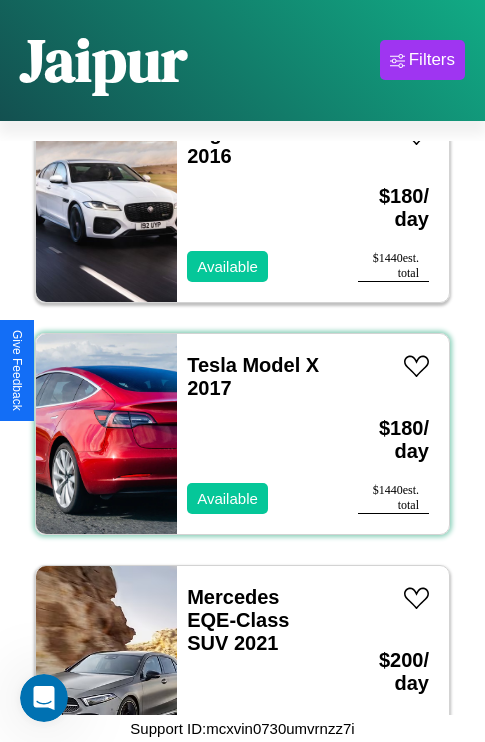 click on "Tesla   Model X   2017 Available" at bounding box center [257, 434] 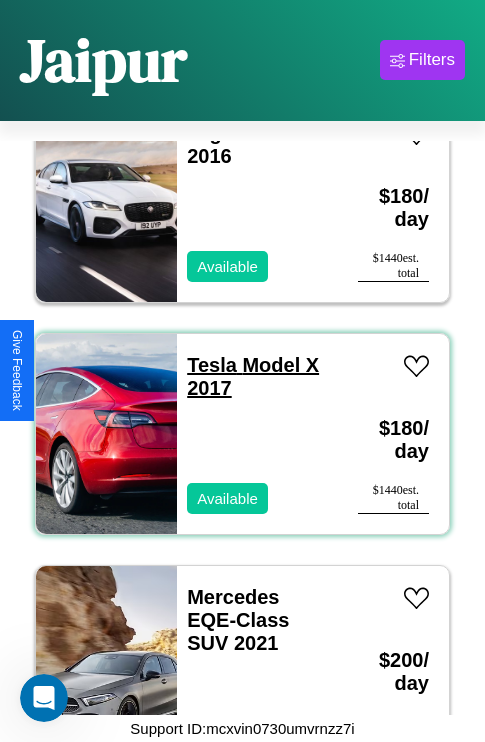 click on "Tesla   Model X   2017" at bounding box center [253, 376] 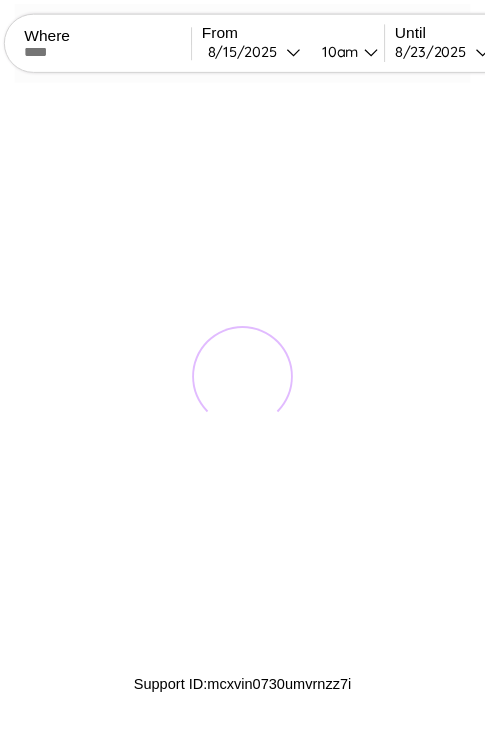 scroll, scrollTop: 0, scrollLeft: 0, axis: both 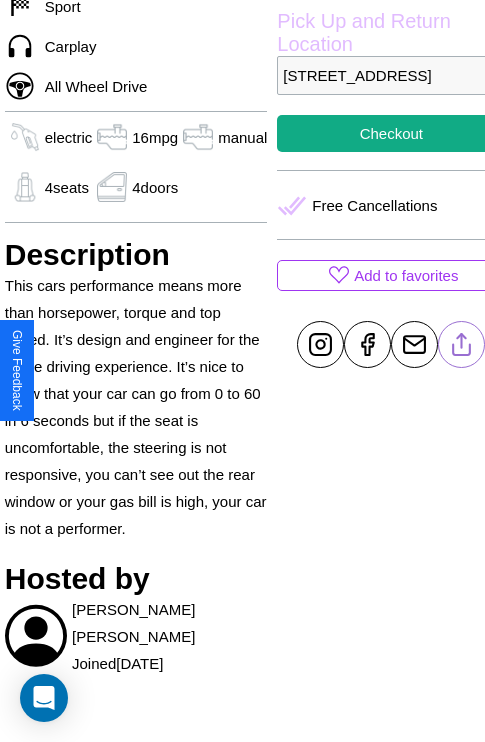 click 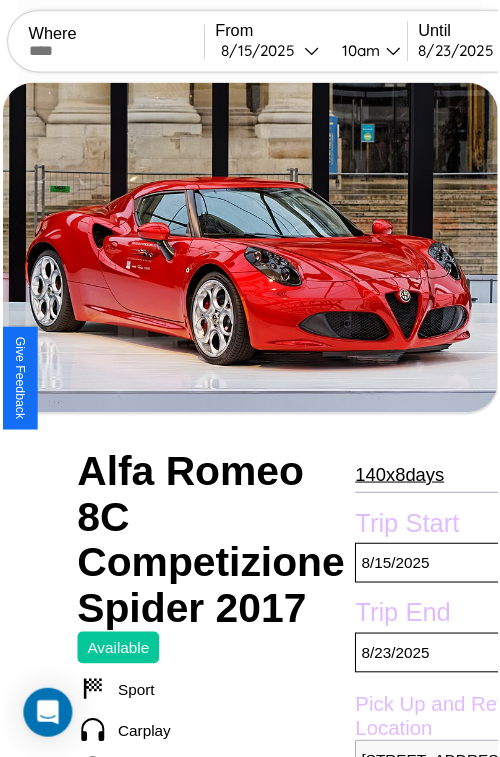 scroll, scrollTop: 843, scrollLeft: 176, axis: both 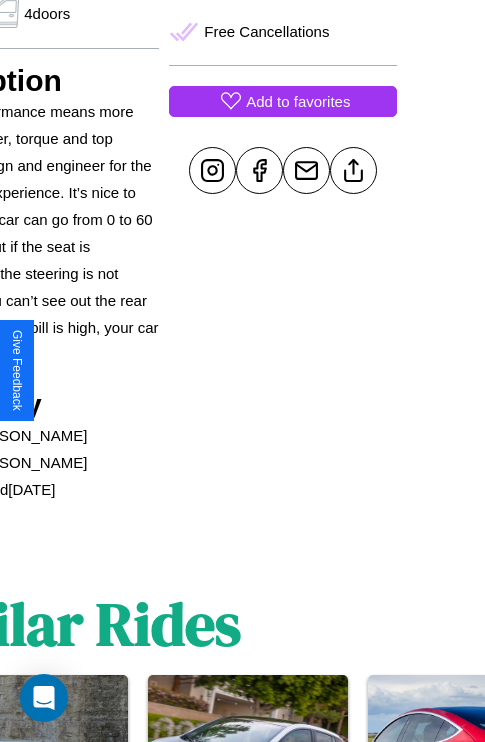 click on "Add to favorites" at bounding box center [298, 101] 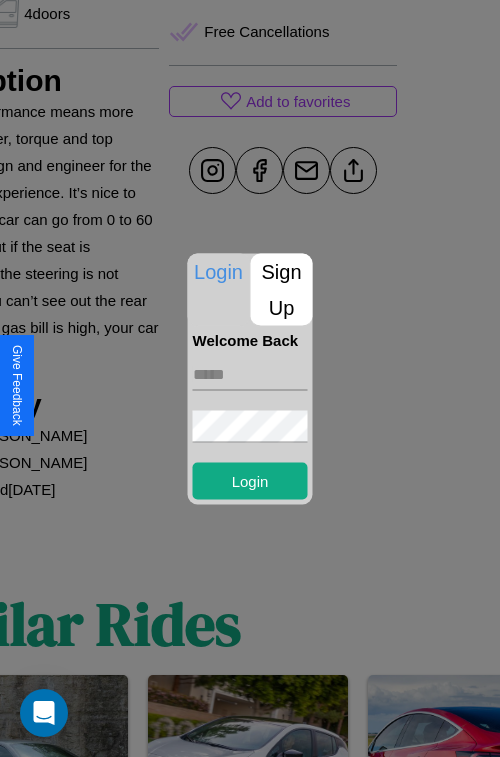 click at bounding box center (250, 374) 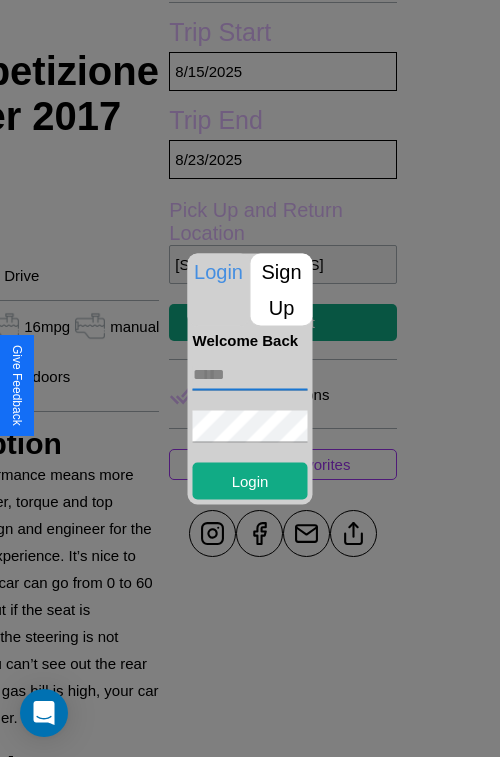 scroll, scrollTop: 451, scrollLeft: 176, axis: both 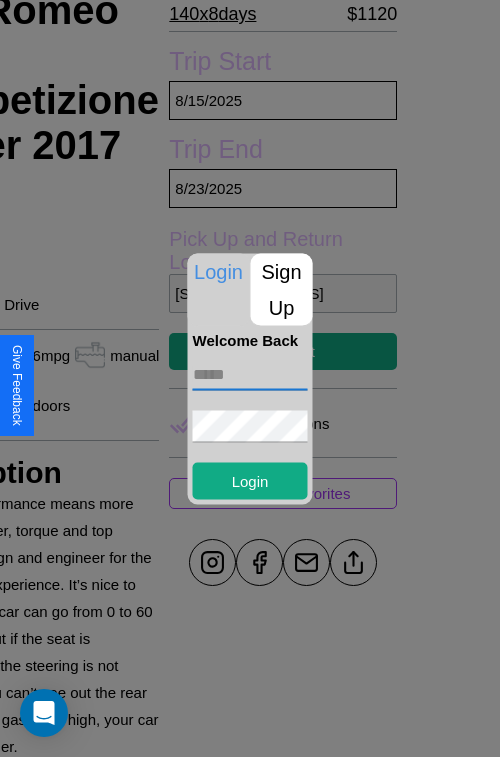 click at bounding box center [250, 374] 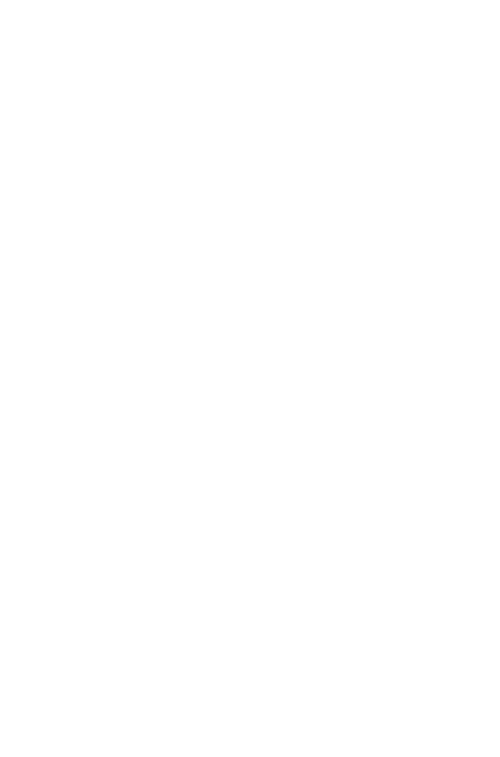 scroll, scrollTop: 0, scrollLeft: 0, axis: both 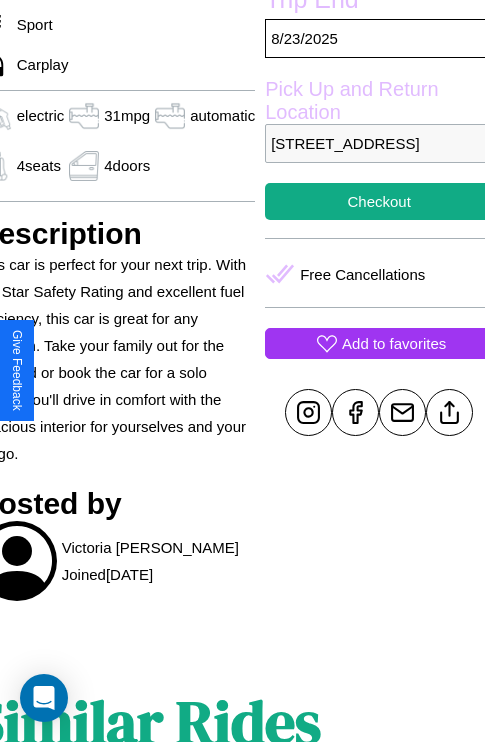 click on "Add to favorites" at bounding box center [394, 343] 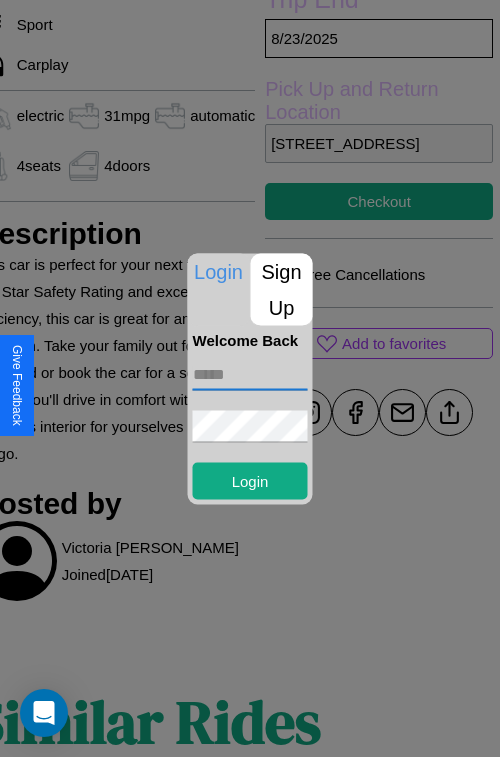 click at bounding box center (250, 374) 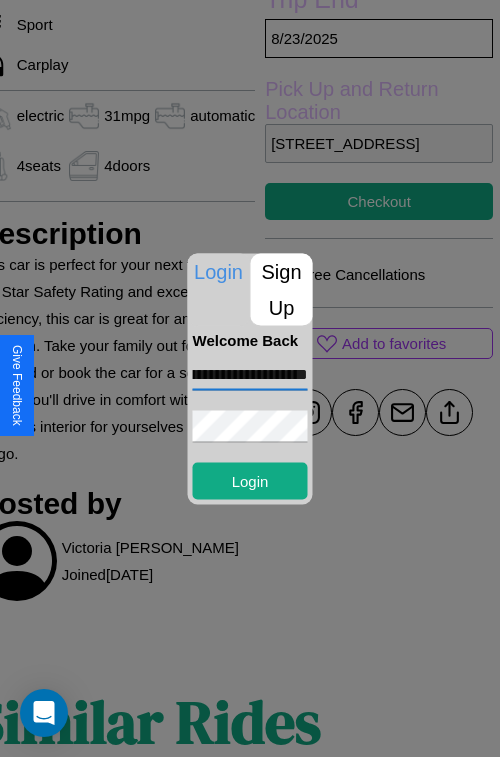 scroll, scrollTop: 0, scrollLeft: 87, axis: horizontal 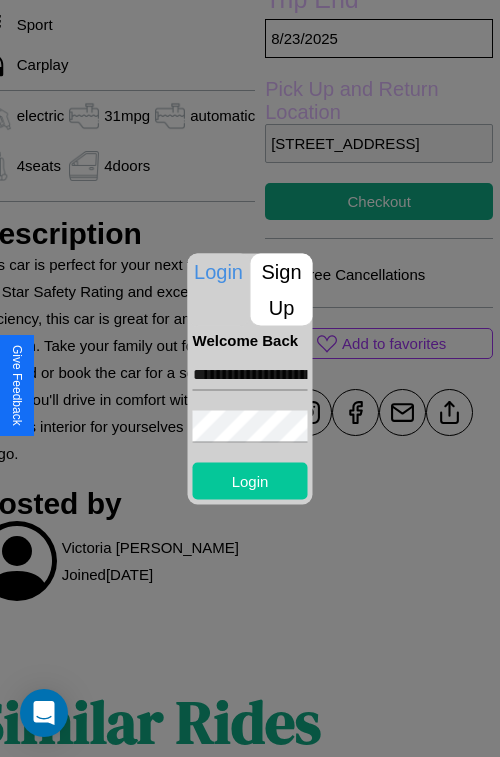 click on "Login" at bounding box center (250, 480) 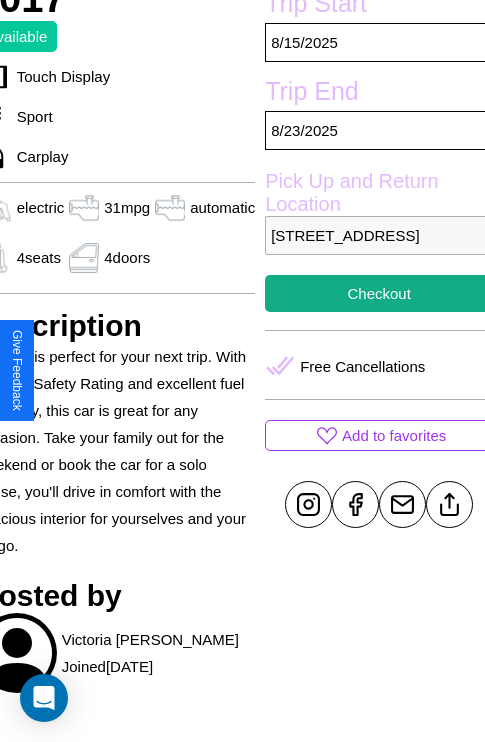 scroll, scrollTop: 408, scrollLeft: 96, axis: both 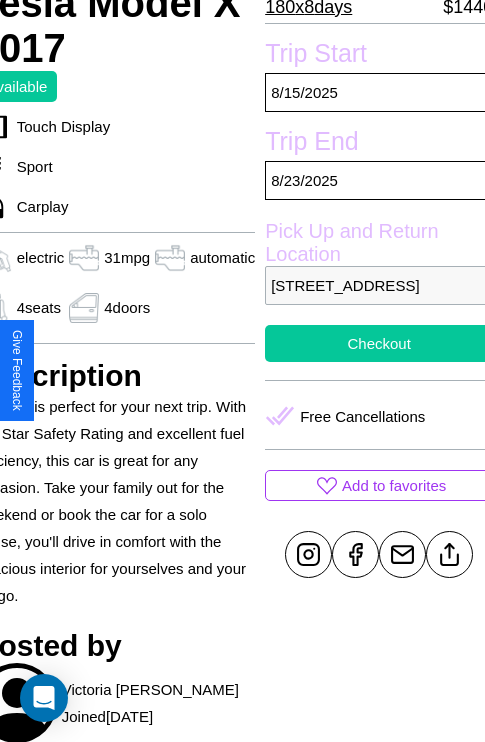click on "Checkout" at bounding box center (379, 343) 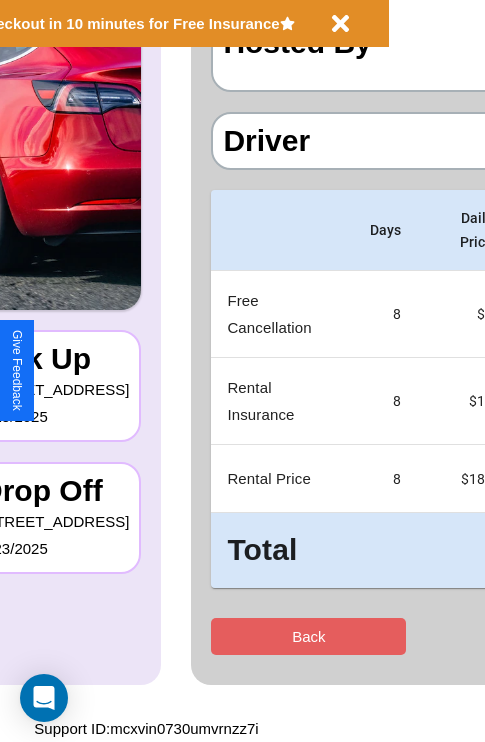 scroll, scrollTop: 0, scrollLeft: 0, axis: both 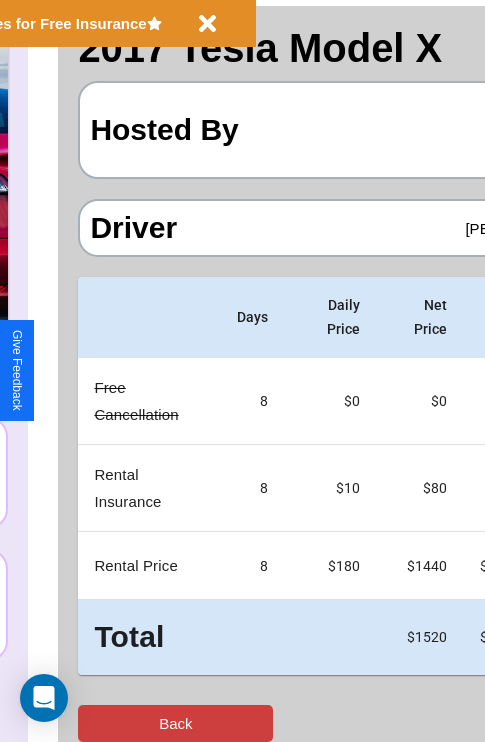 click on "Back" at bounding box center (175, 723) 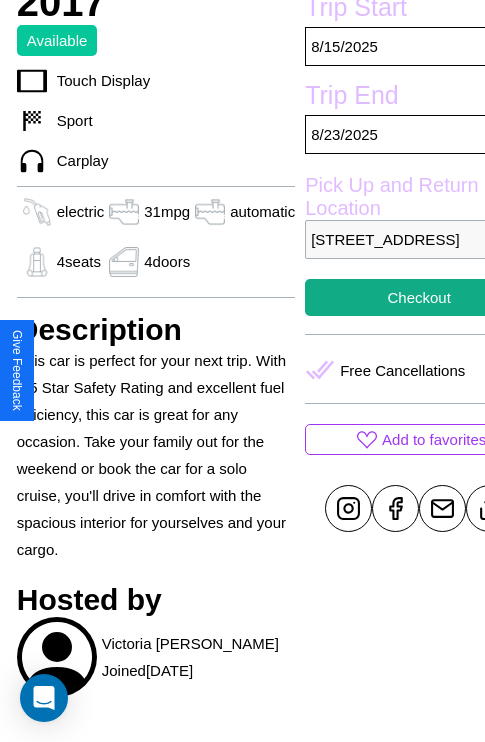 scroll, scrollTop: 619, scrollLeft: 76, axis: both 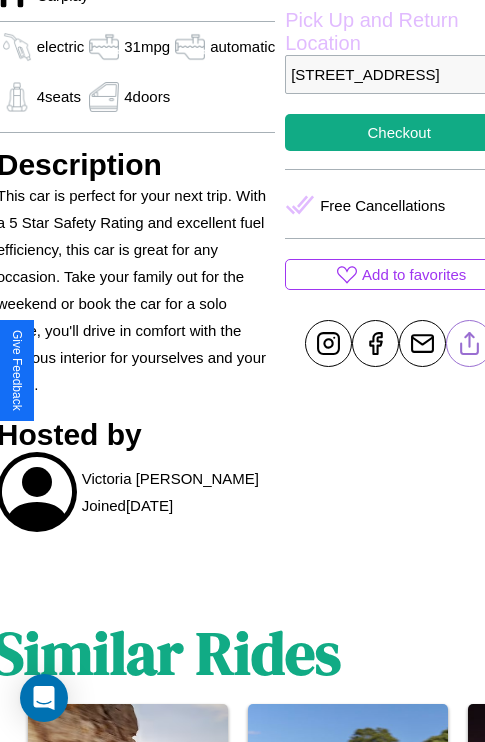 click 